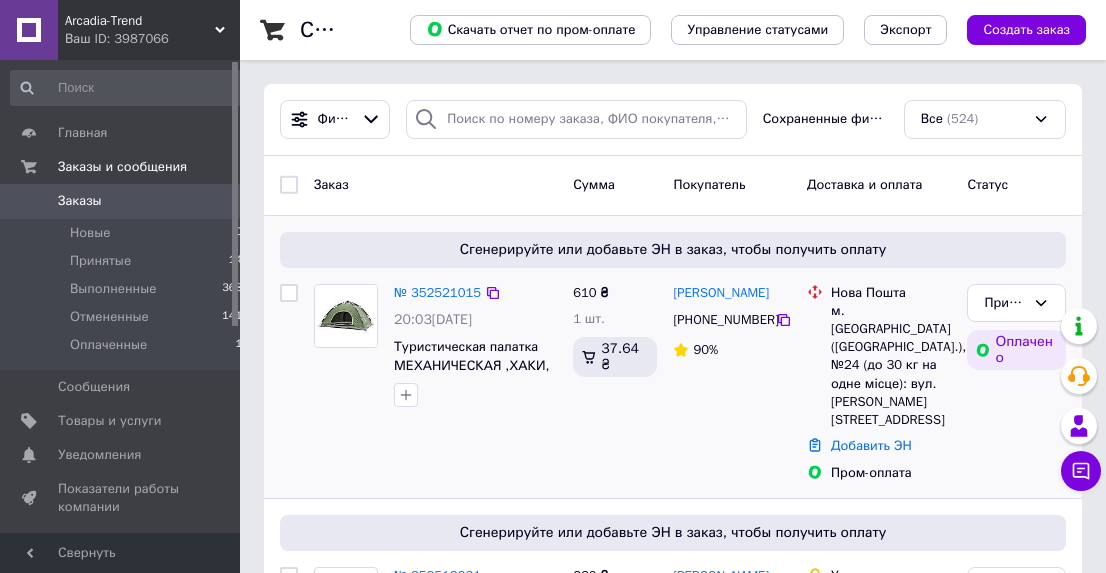 scroll, scrollTop: 0, scrollLeft: 0, axis: both 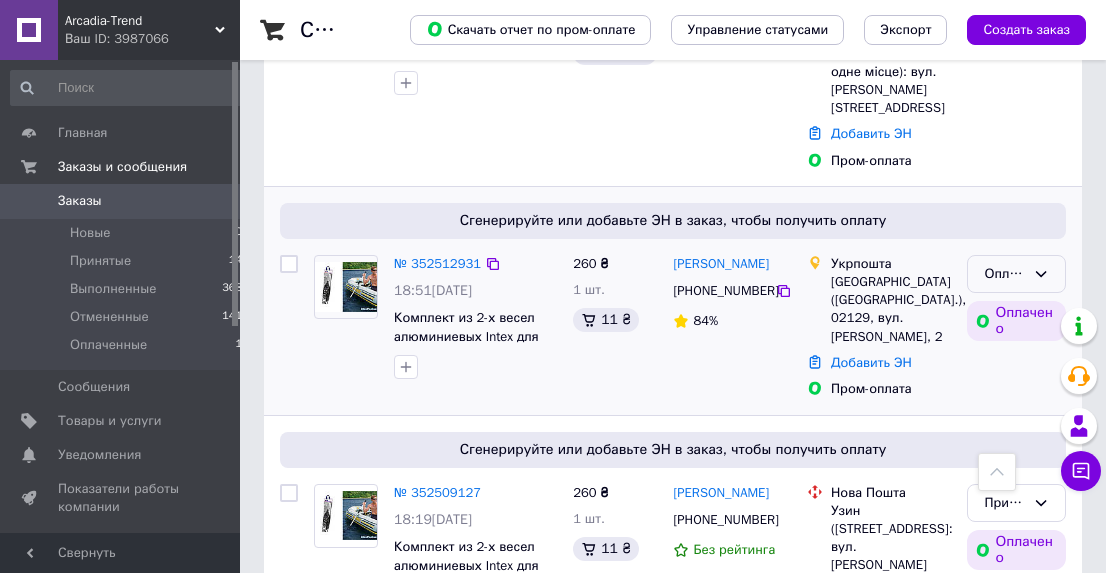 click 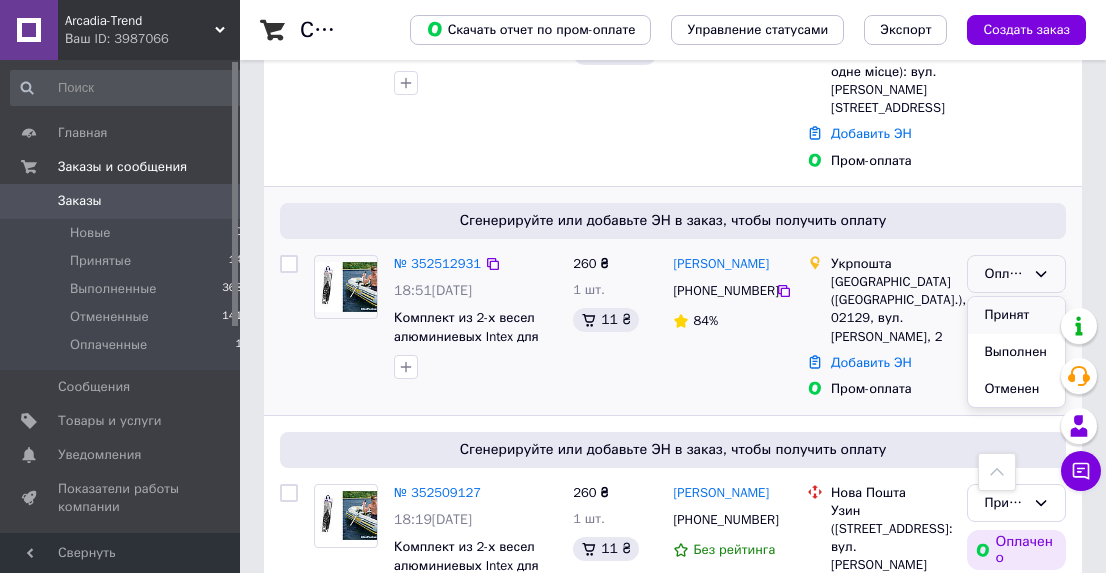 click on "Принят" at bounding box center [1016, 315] 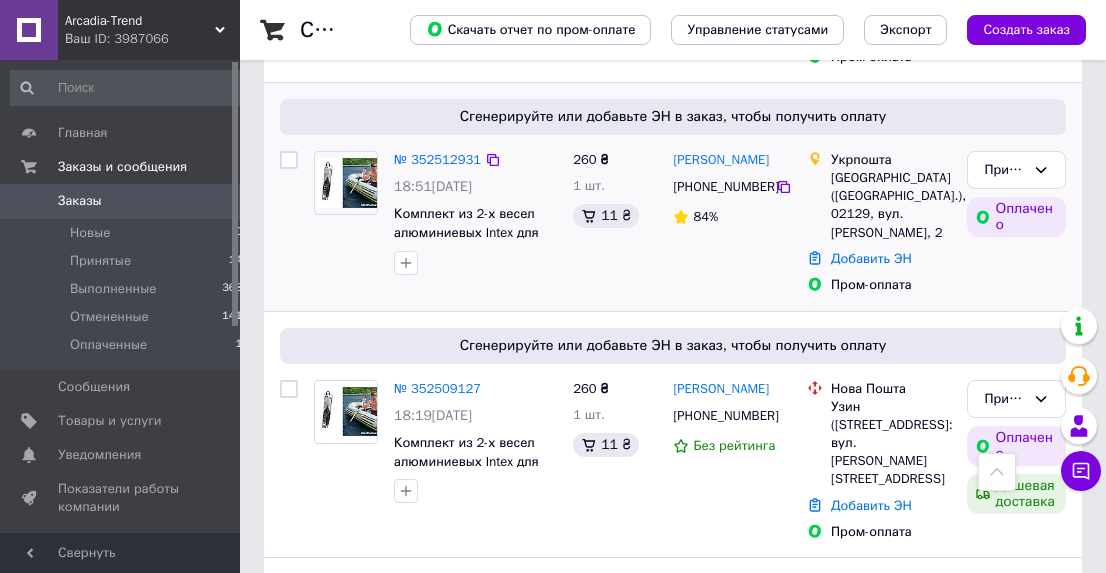 scroll, scrollTop: 520, scrollLeft: 0, axis: vertical 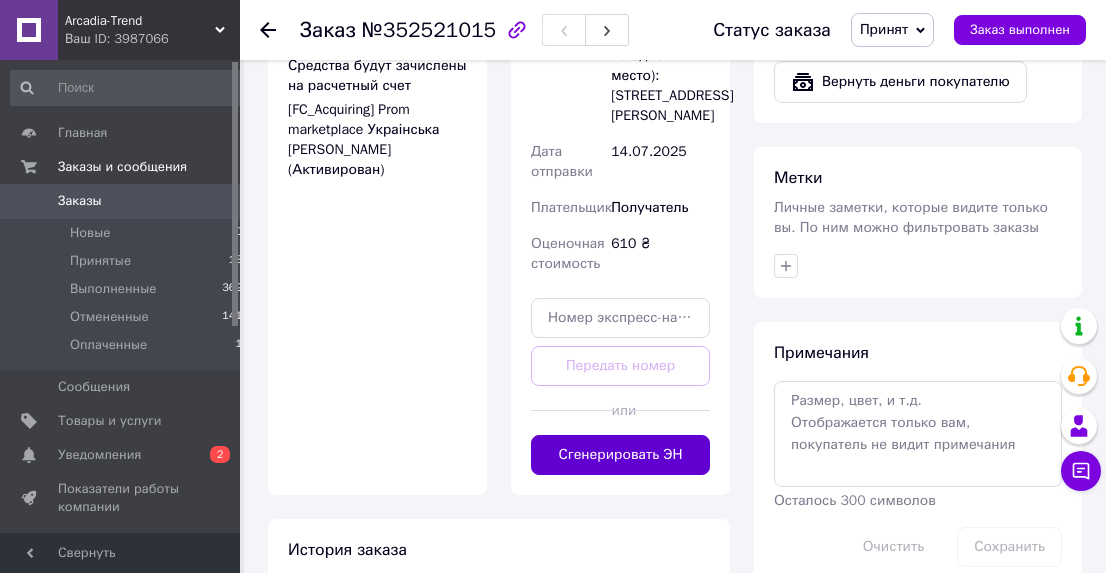 click on "Сгенерировать ЭН" at bounding box center [620, 455] 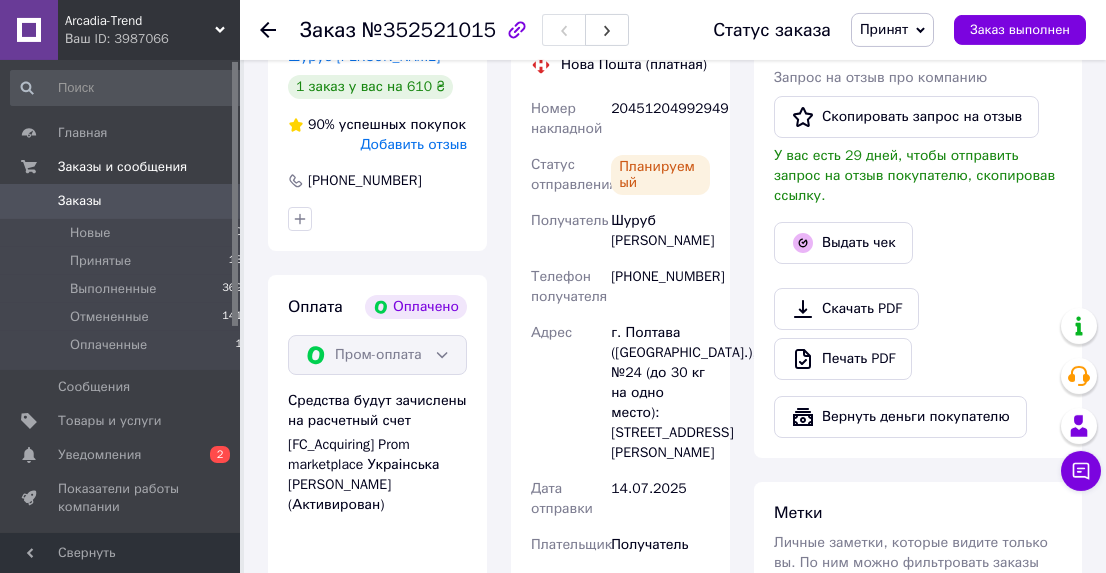 scroll, scrollTop: 416, scrollLeft: 0, axis: vertical 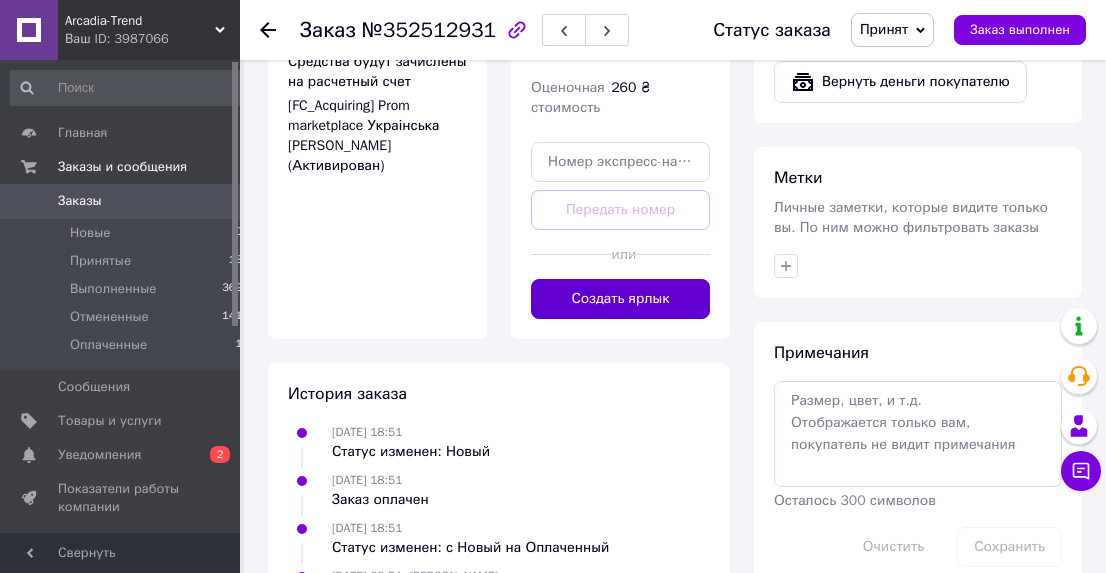 click on "Создать ярлык" at bounding box center [620, 299] 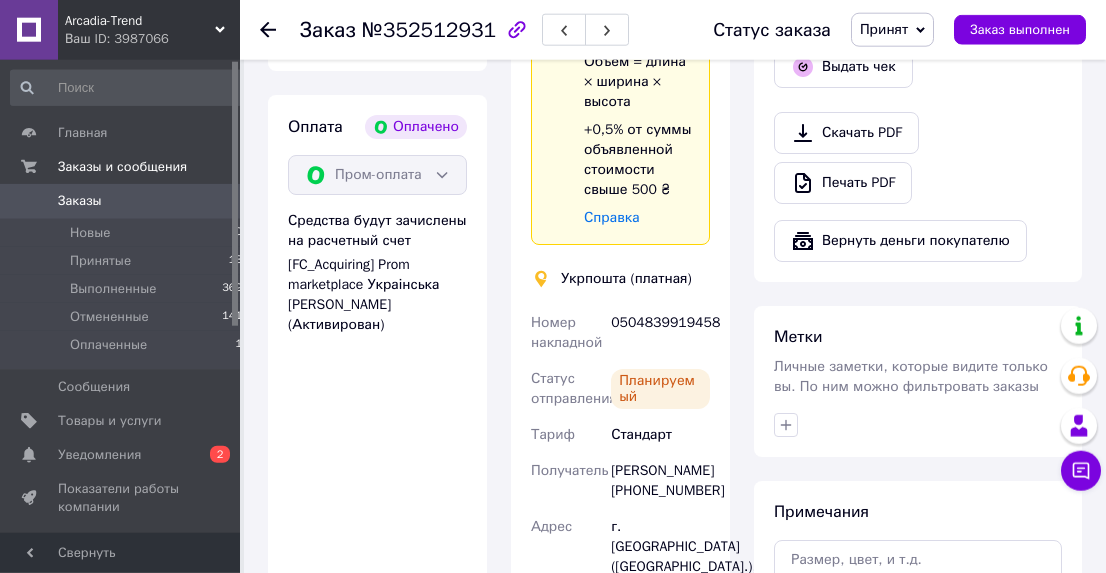 scroll, scrollTop: 728, scrollLeft: 0, axis: vertical 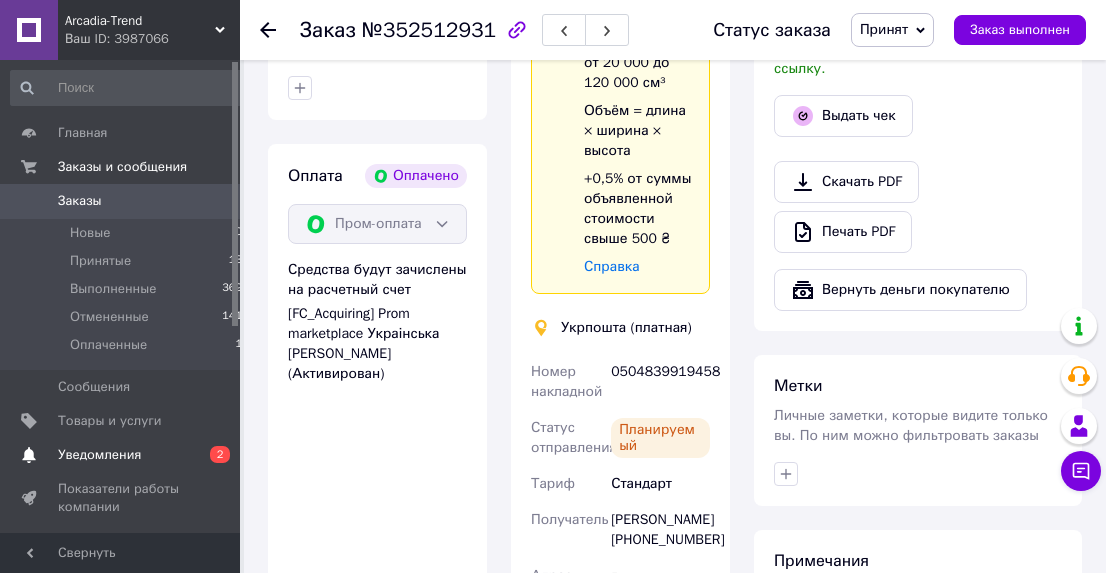 click on "Уведомления" at bounding box center [99, 455] 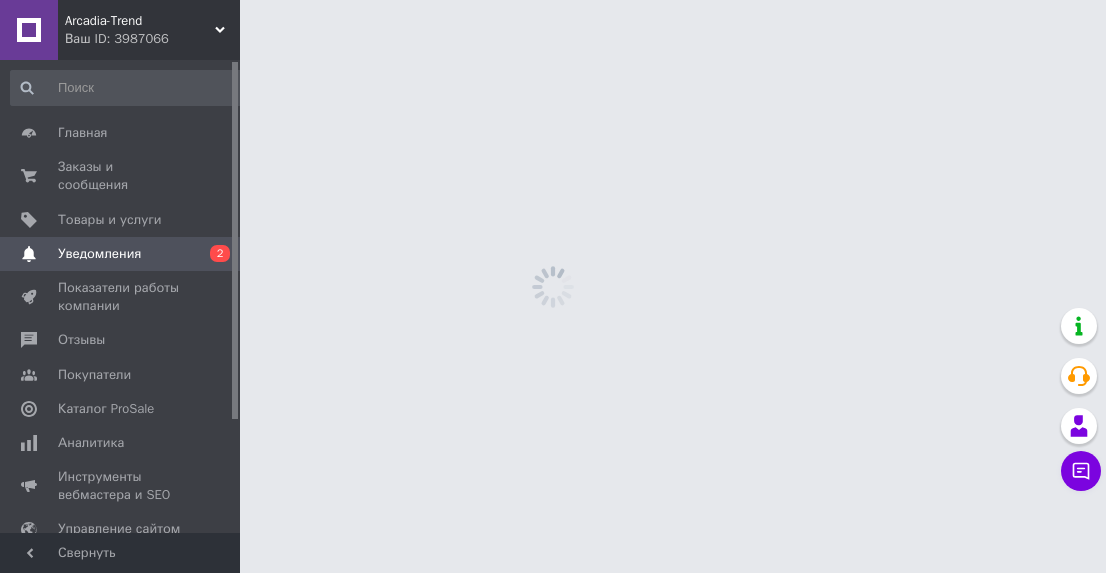 scroll, scrollTop: 0, scrollLeft: 0, axis: both 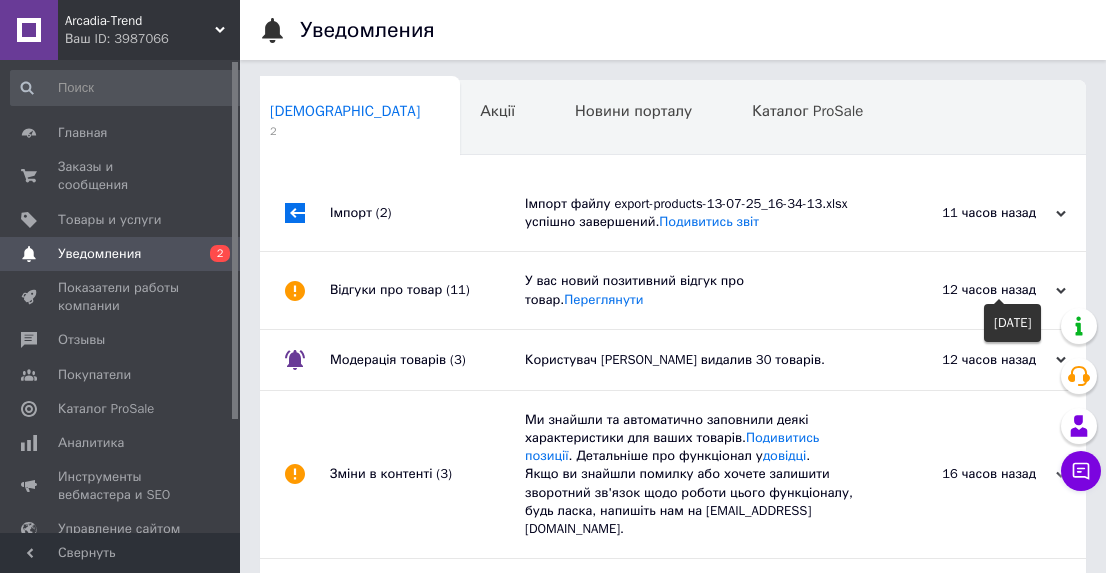 click 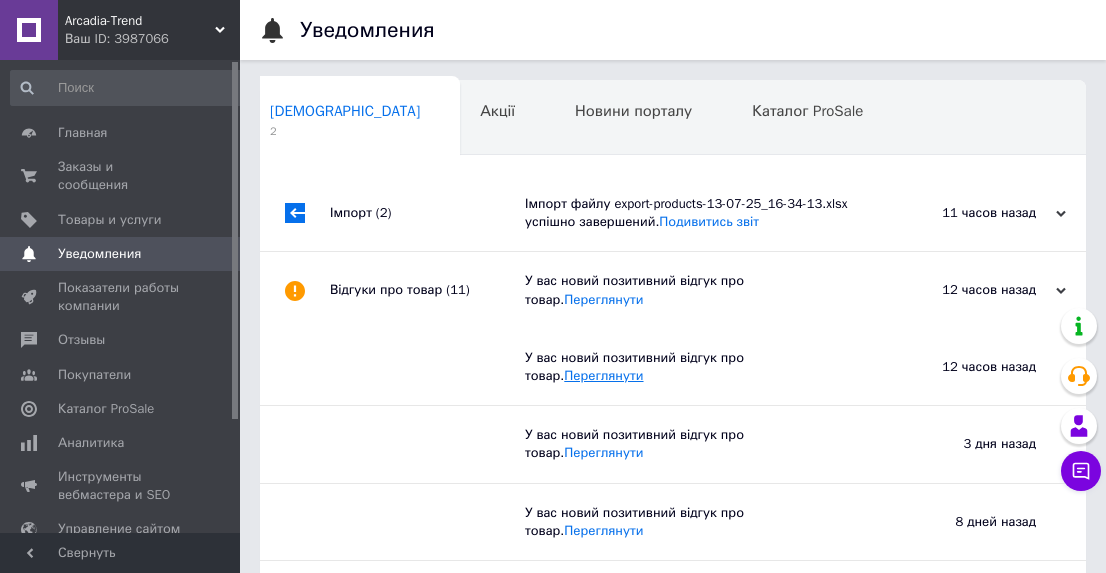 click on "Переглянути" at bounding box center [603, 375] 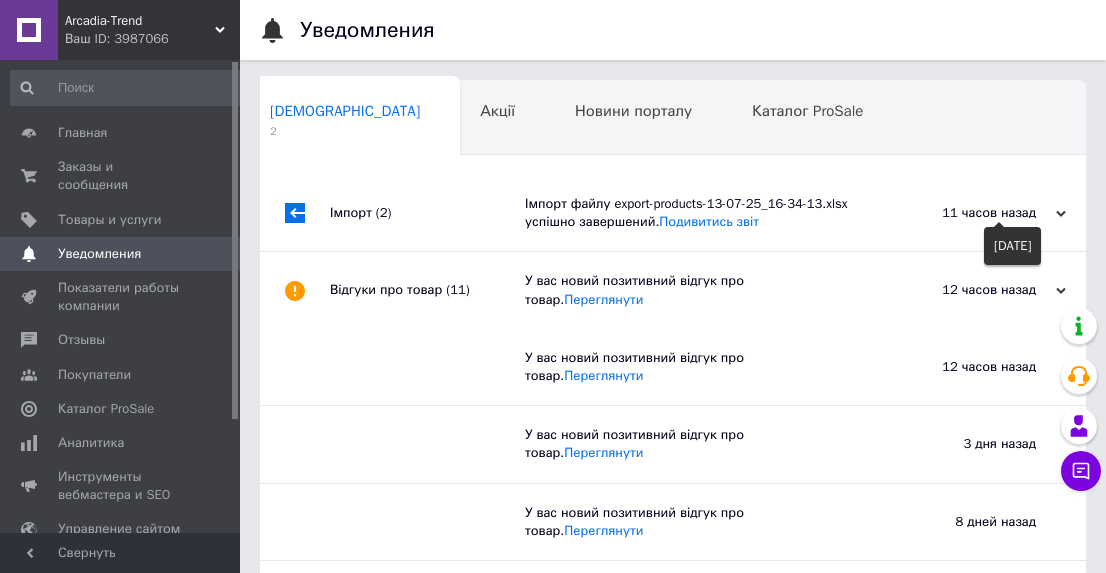 click 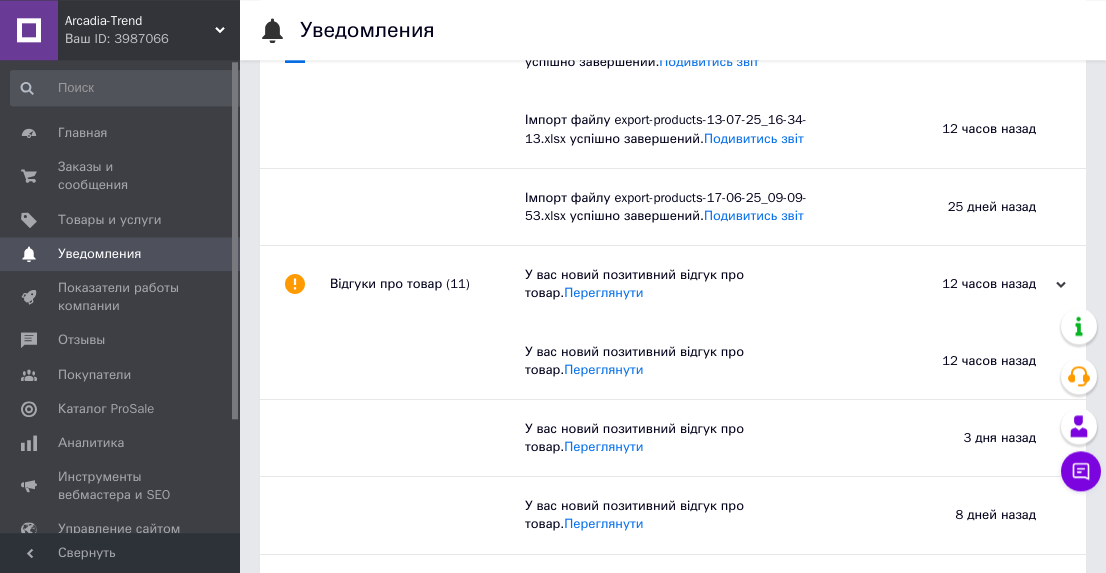 scroll, scrollTop: 0, scrollLeft: 0, axis: both 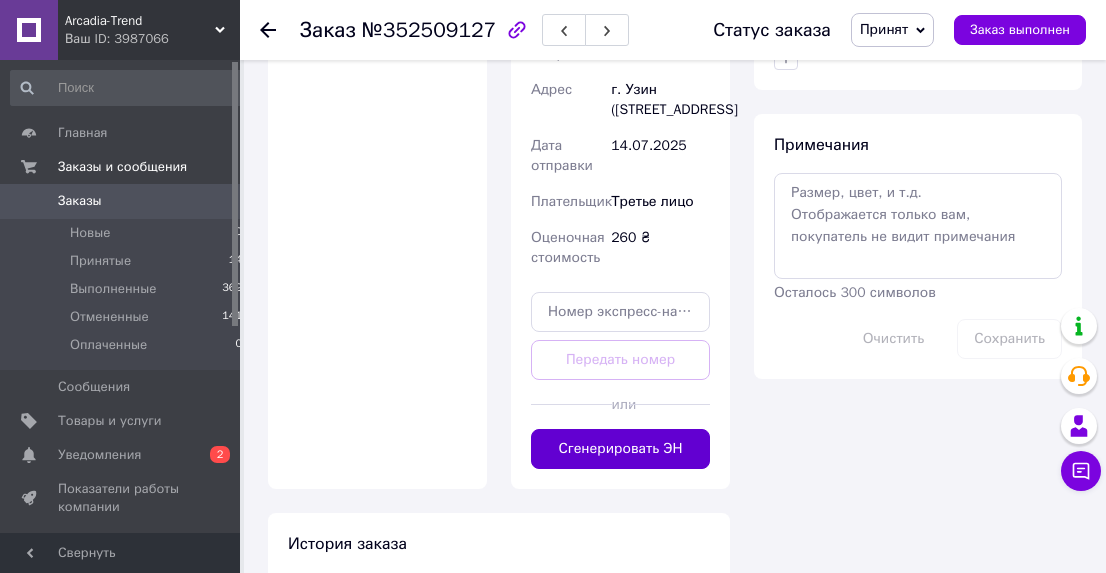 click on "Сгенерировать ЭН" at bounding box center (620, 449) 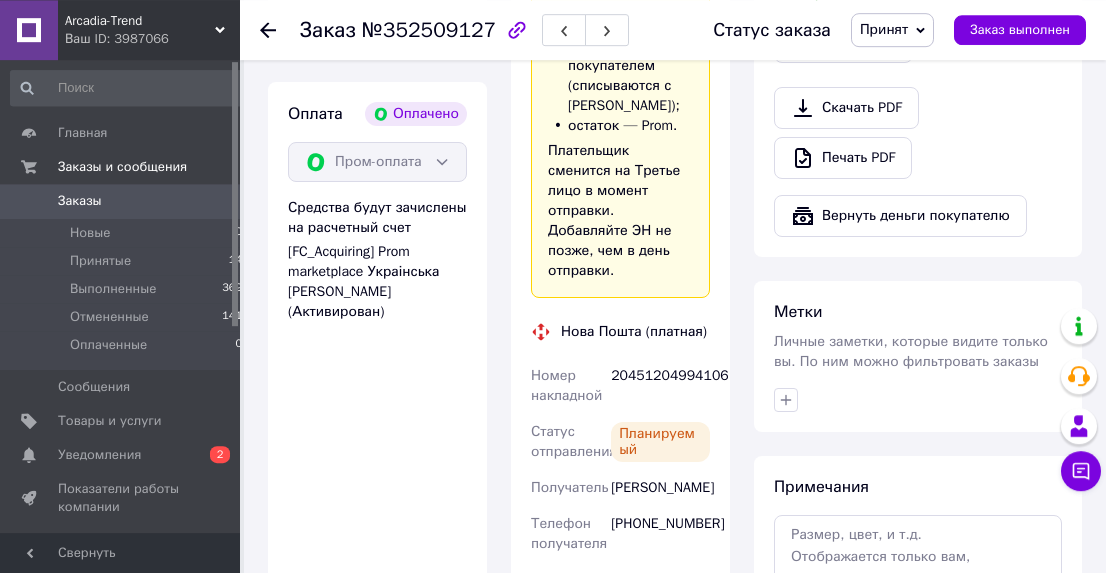 scroll, scrollTop: 728, scrollLeft: 0, axis: vertical 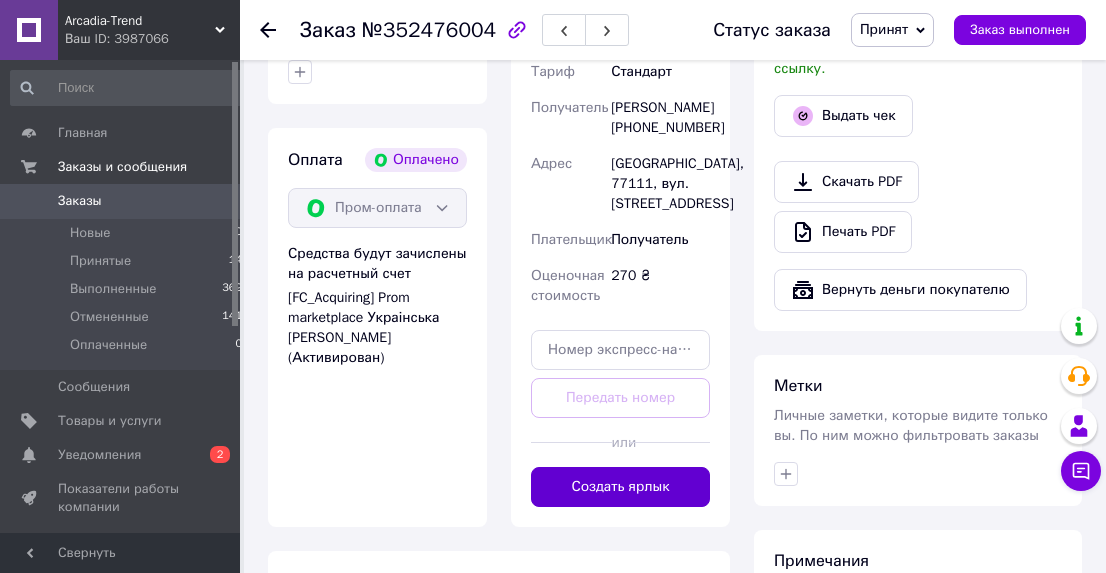 click on "Создать ярлык" at bounding box center [620, 487] 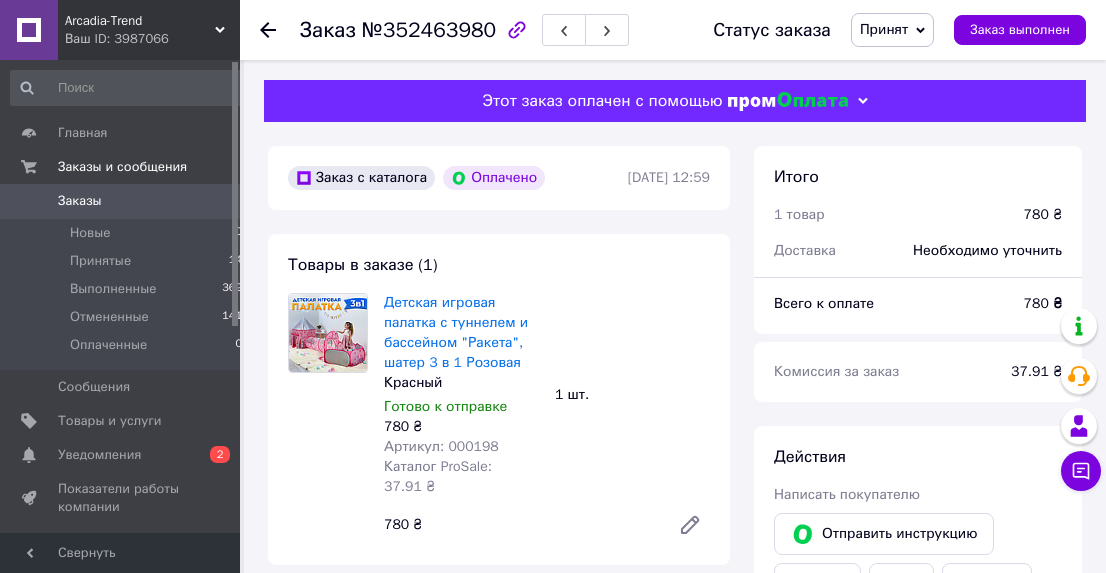 scroll, scrollTop: 0, scrollLeft: 0, axis: both 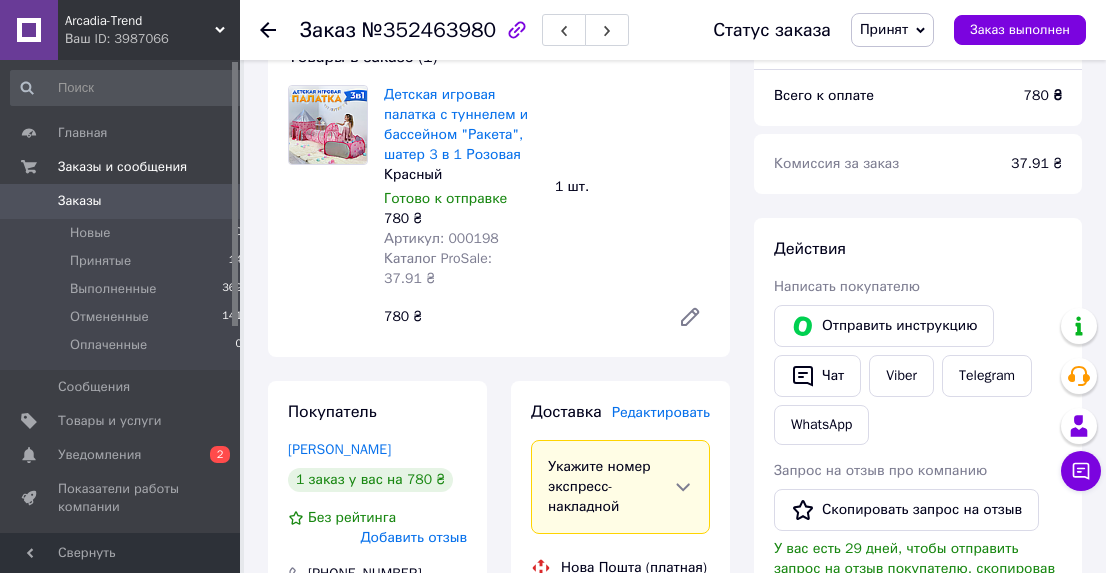 click 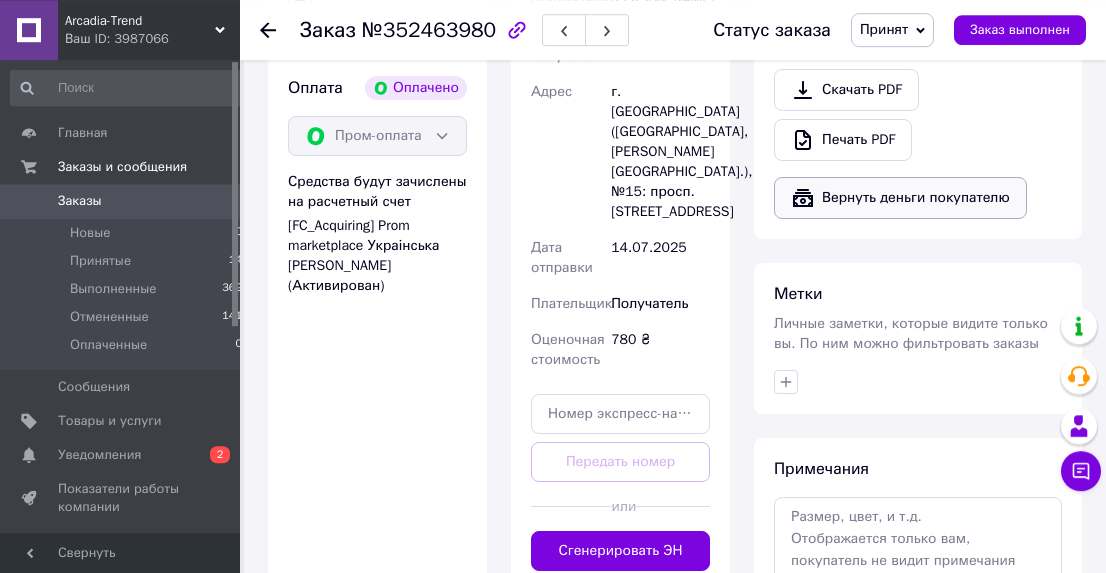 scroll, scrollTop: 936, scrollLeft: 0, axis: vertical 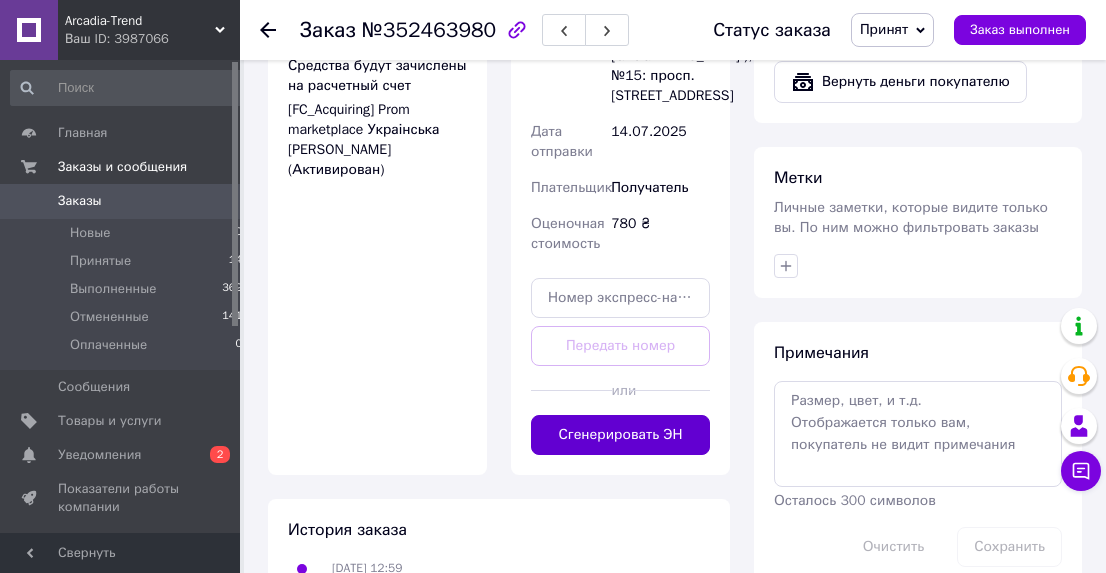 click on "Сгенерировать ЭН" at bounding box center [620, 435] 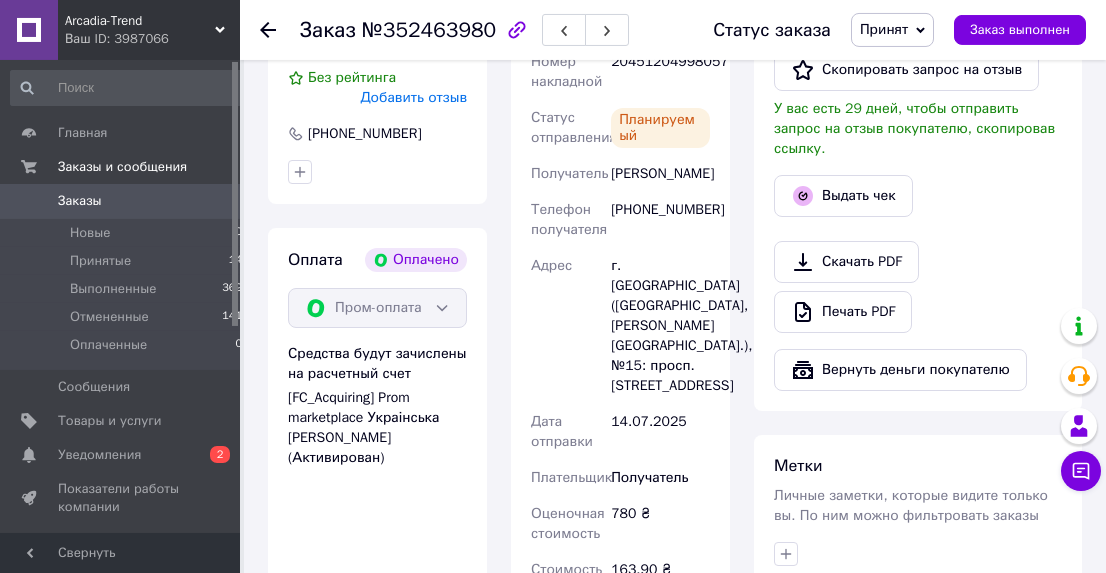 scroll, scrollTop: 416, scrollLeft: 0, axis: vertical 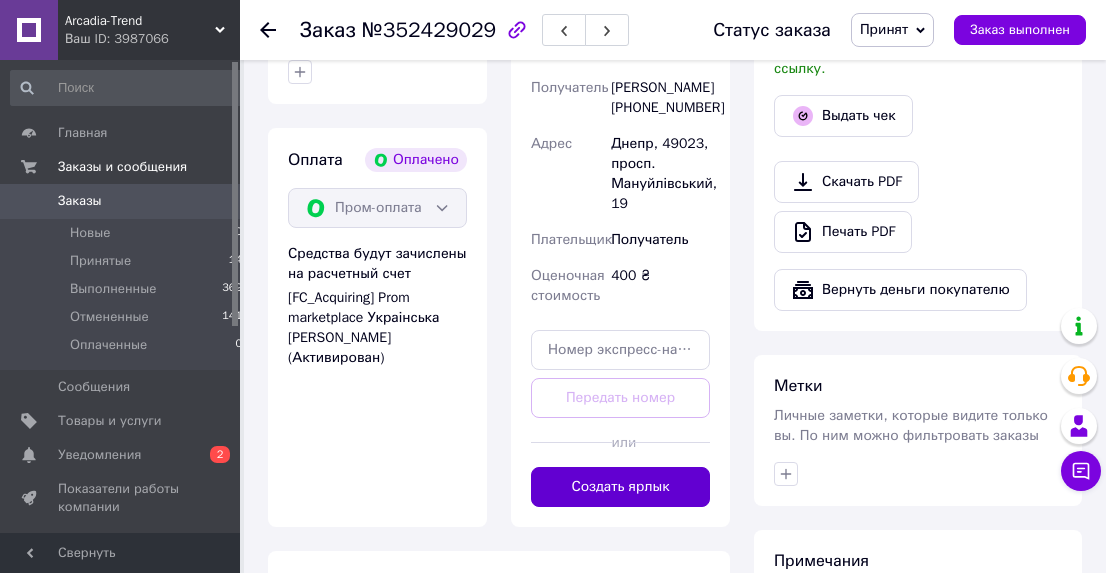 click on "Создать ярлык" at bounding box center (620, 487) 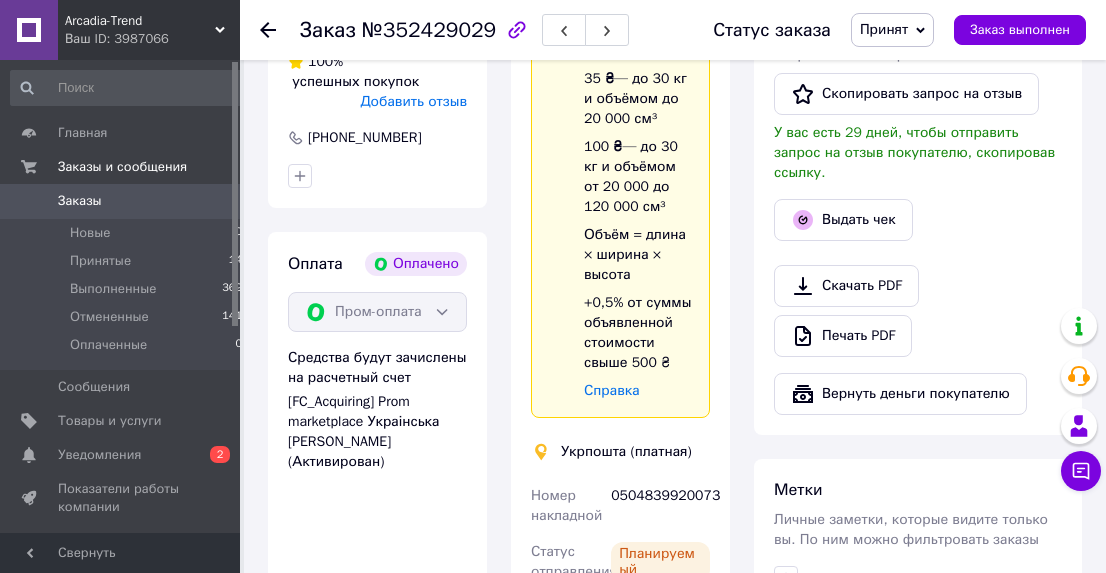 scroll, scrollTop: 728, scrollLeft: 0, axis: vertical 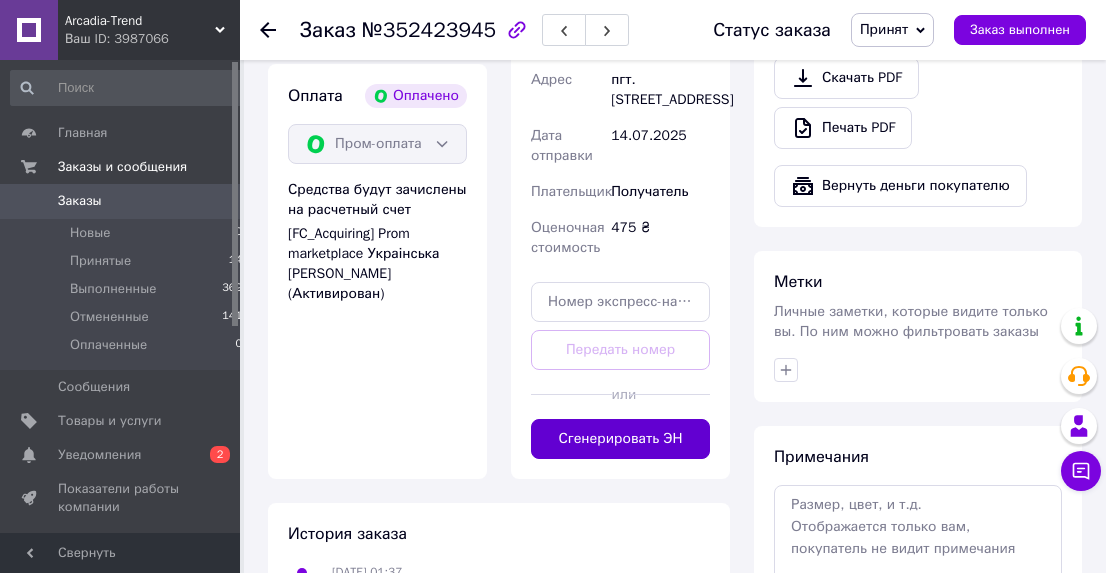click on "Сгенерировать ЭН" at bounding box center [620, 439] 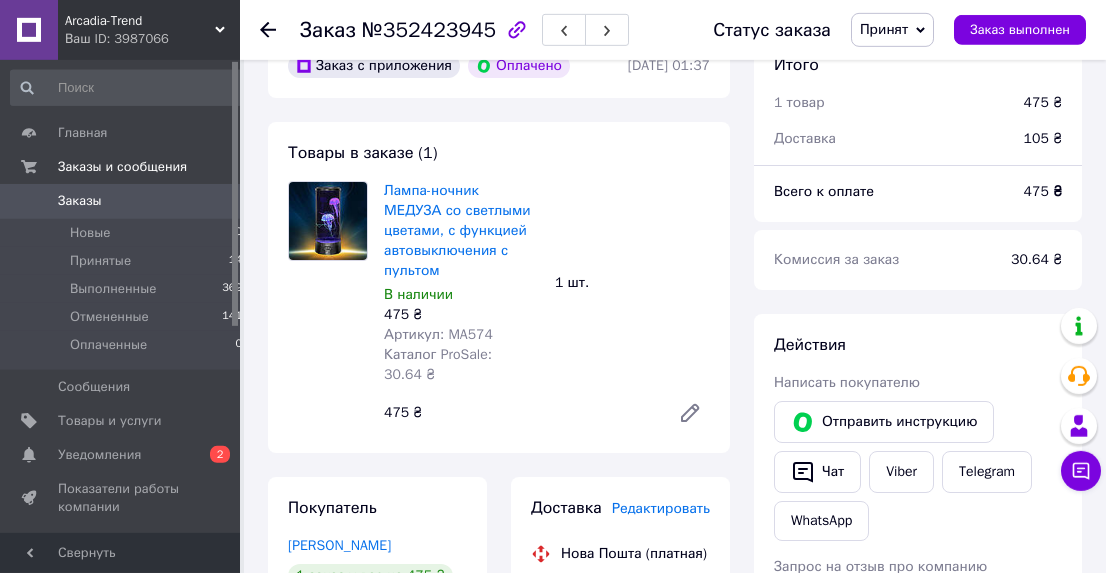 scroll, scrollTop: 104, scrollLeft: 0, axis: vertical 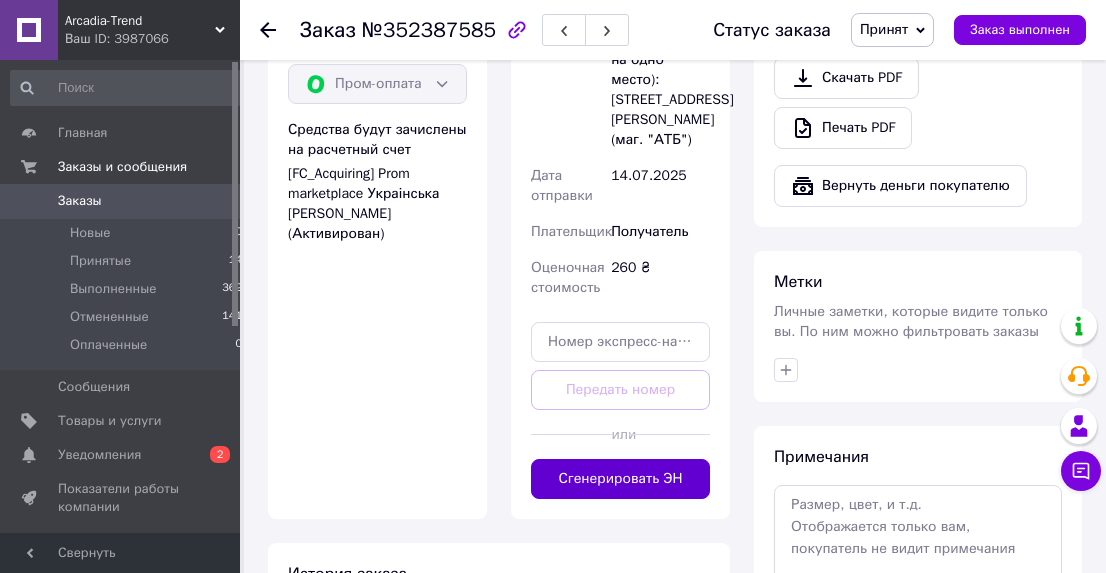 click on "Сгенерировать ЭН" at bounding box center (620, 479) 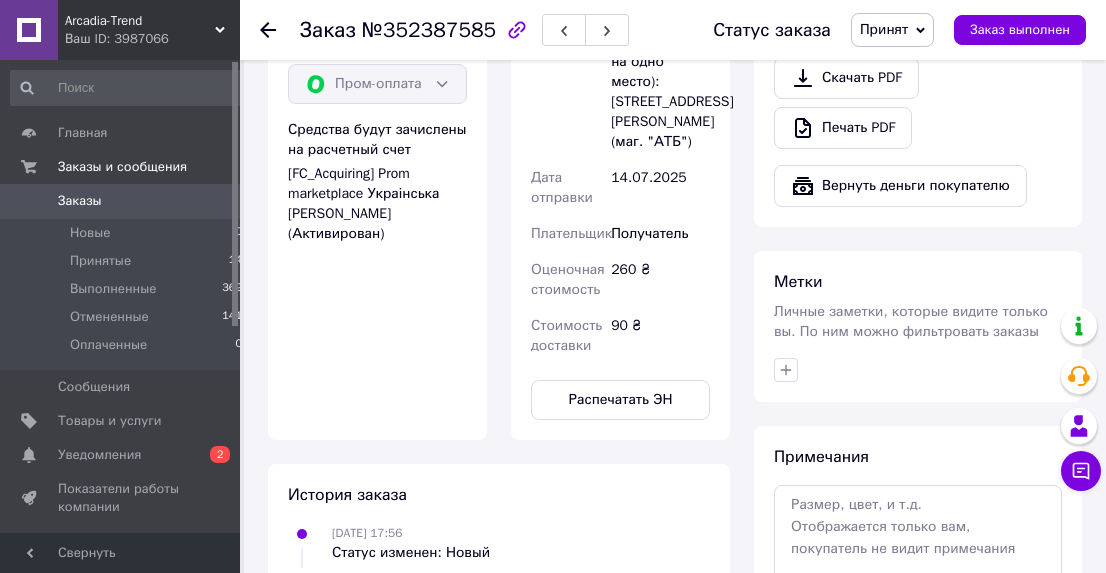 scroll, scrollTop: 520, scrollLeft: 0, axis: vertical 